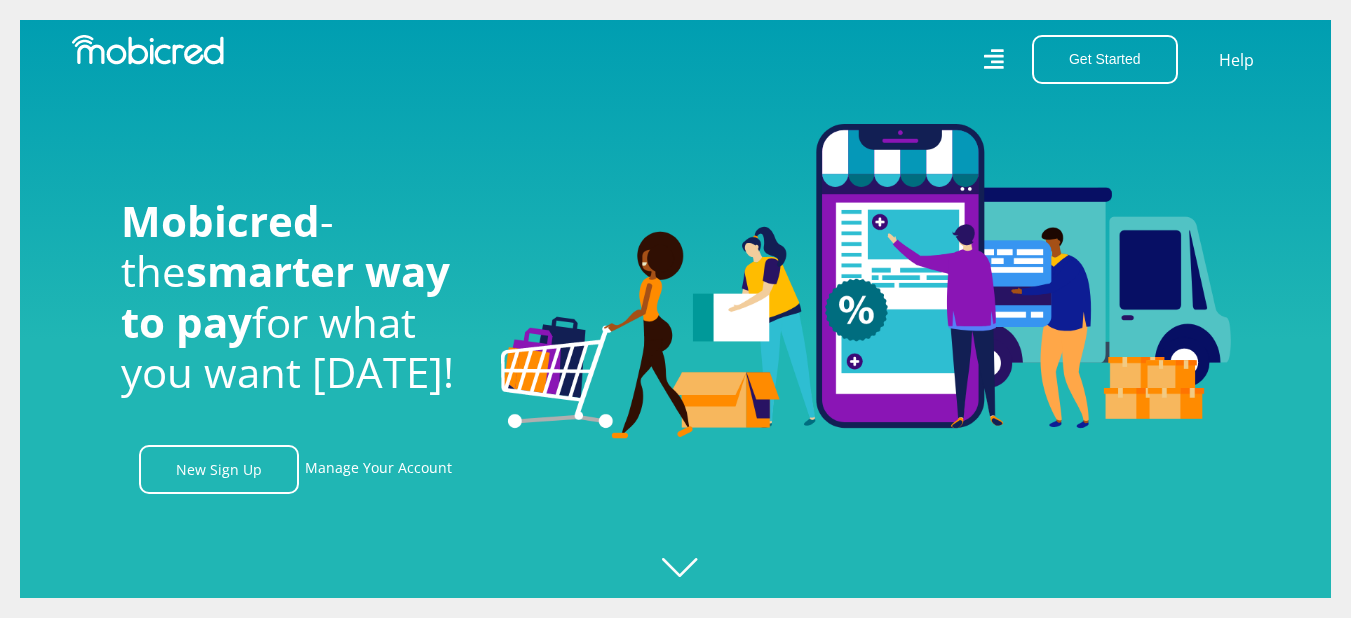 scroll, scrollTop: 0, scrollLeft: 0, axis: both 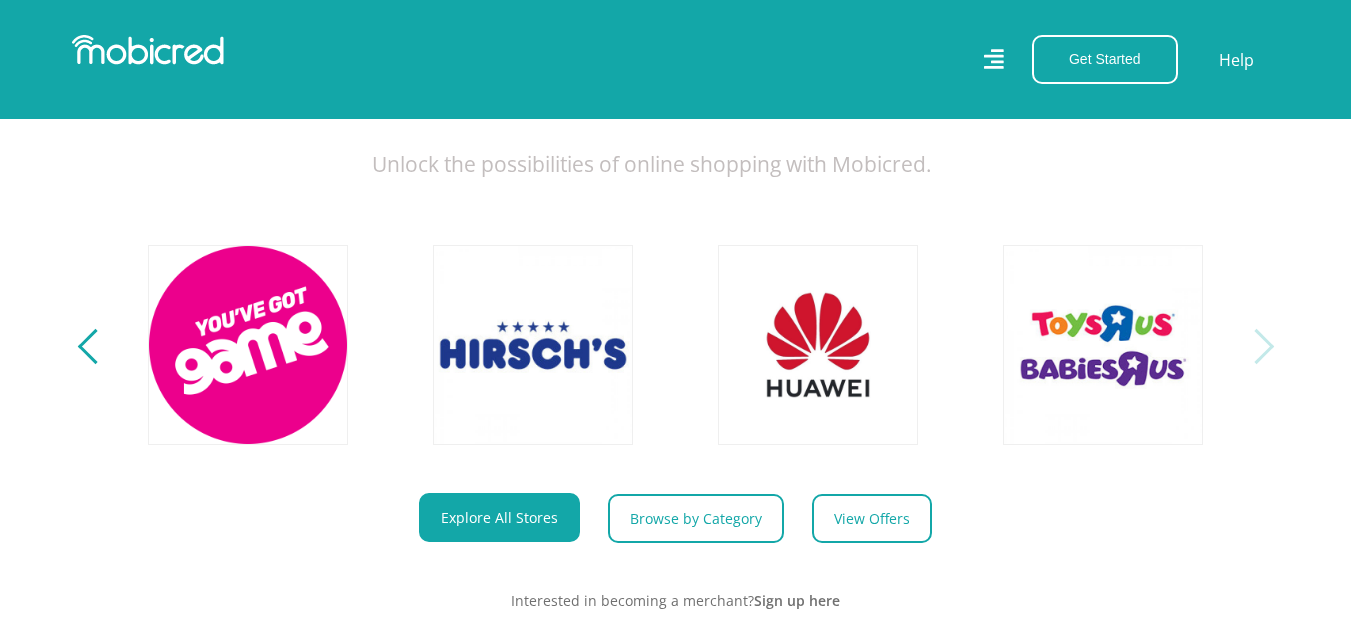 click at bounding box center (1255, 346) 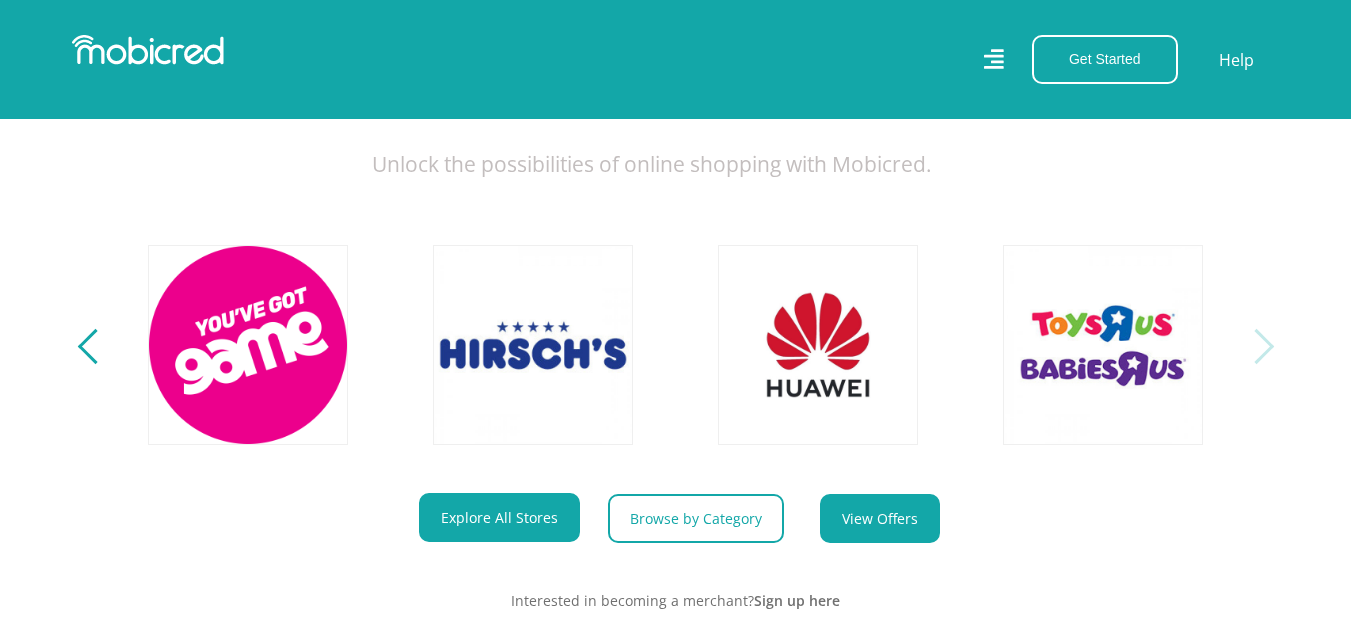 click on "View Offers" at bounding box center [880, 518] 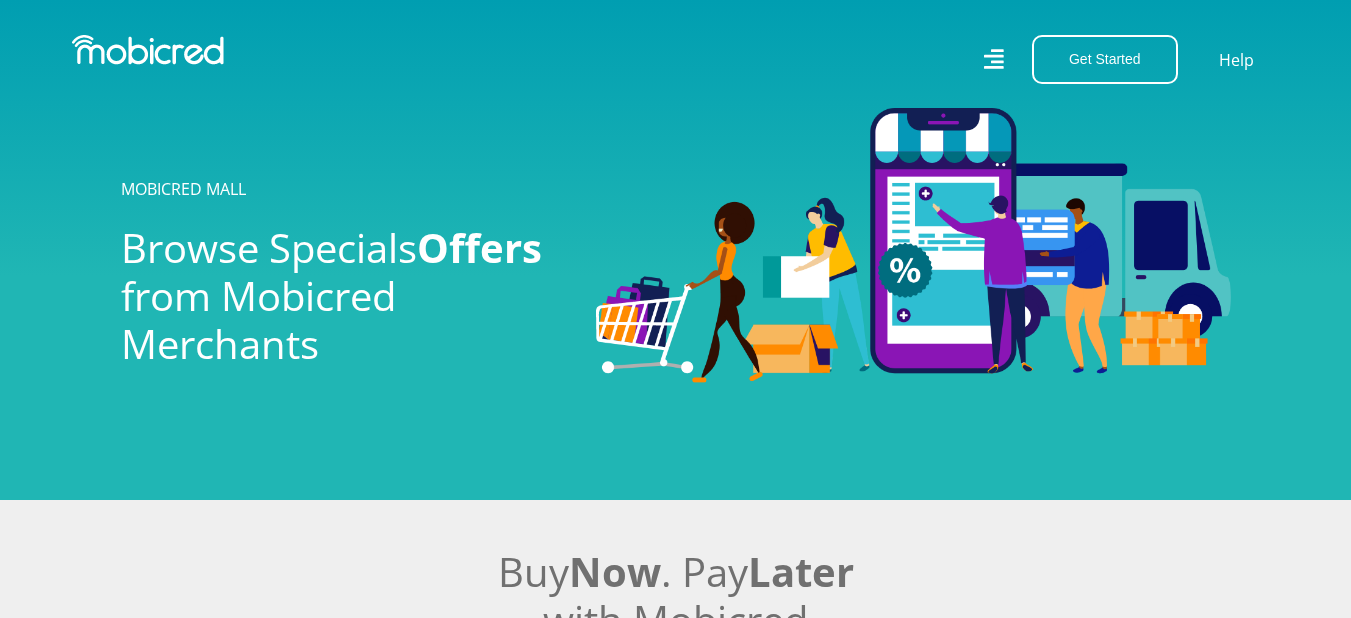 scroll, scrollTop: 0, scrollLeft: 0, axis: both 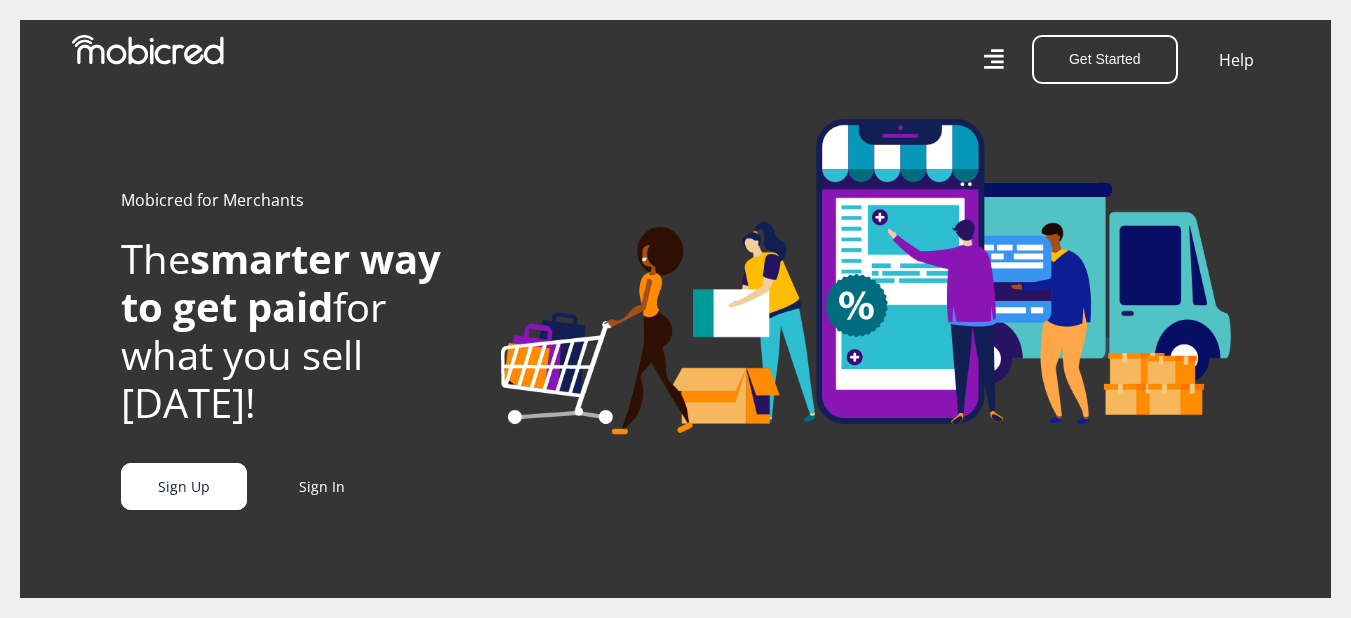 click on "Sign Up" at bounding box center (184, 486) 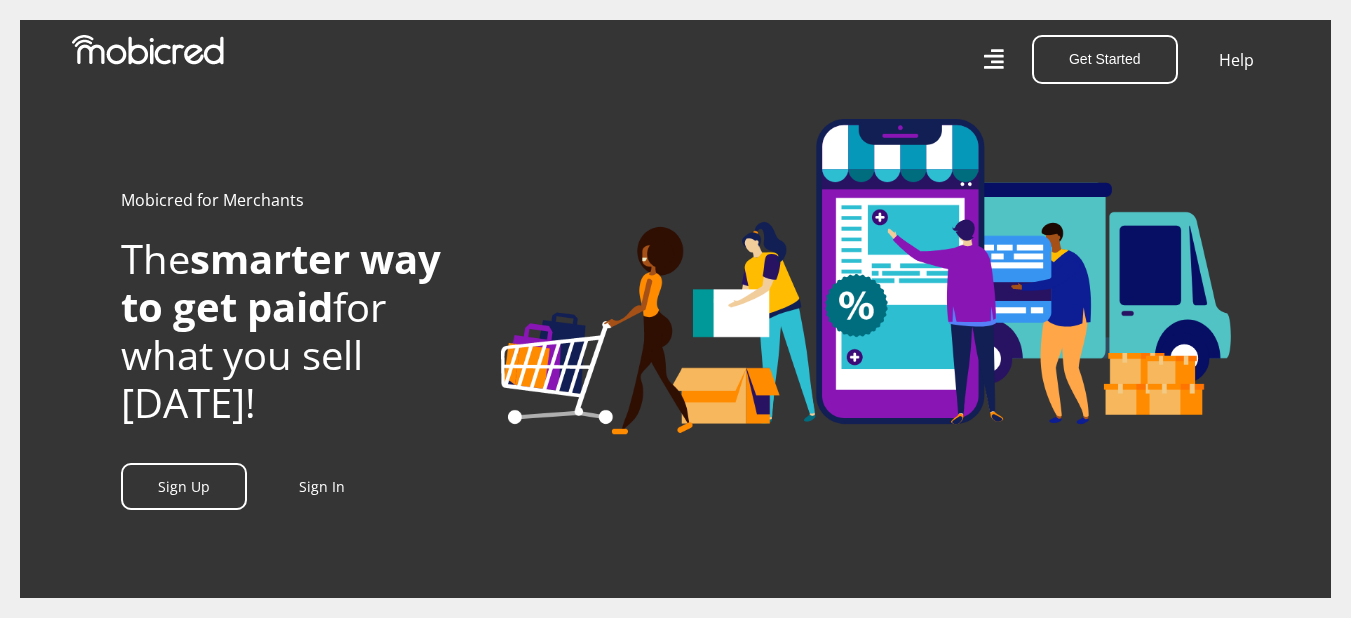 scroll, scrollTop: 0, scrollLeft: 3050, axis: horizontal 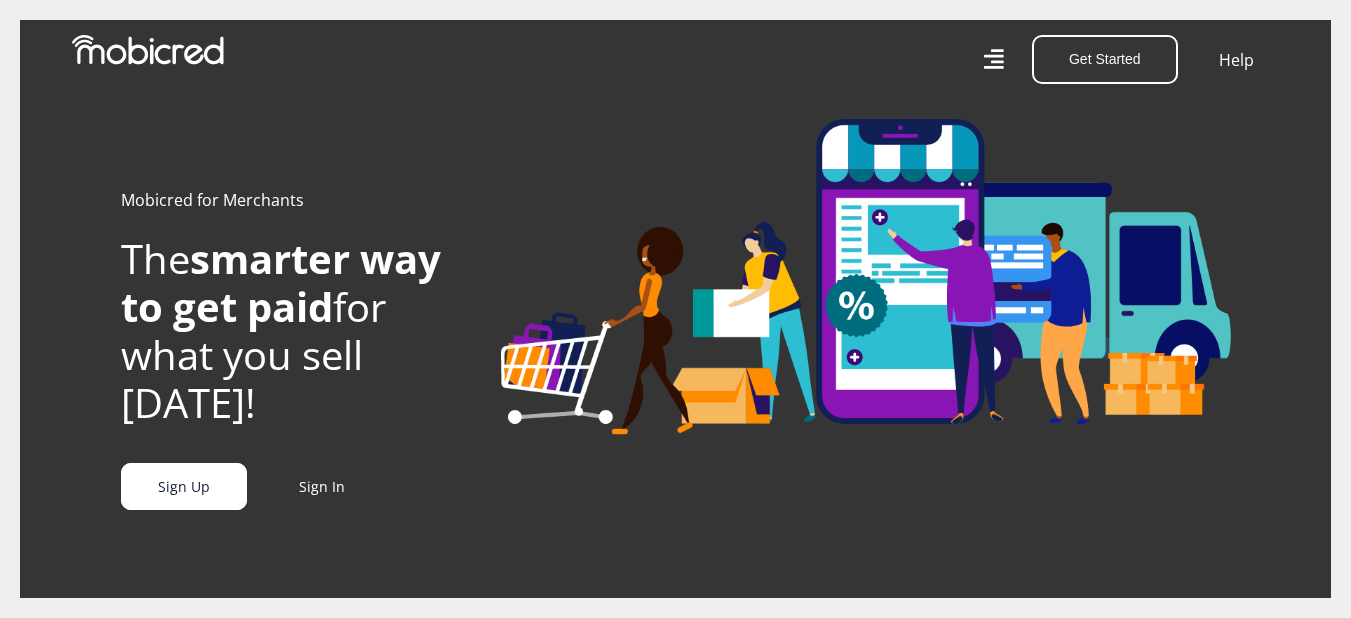 click on "Sign Up" at bounding box center (184, 486) 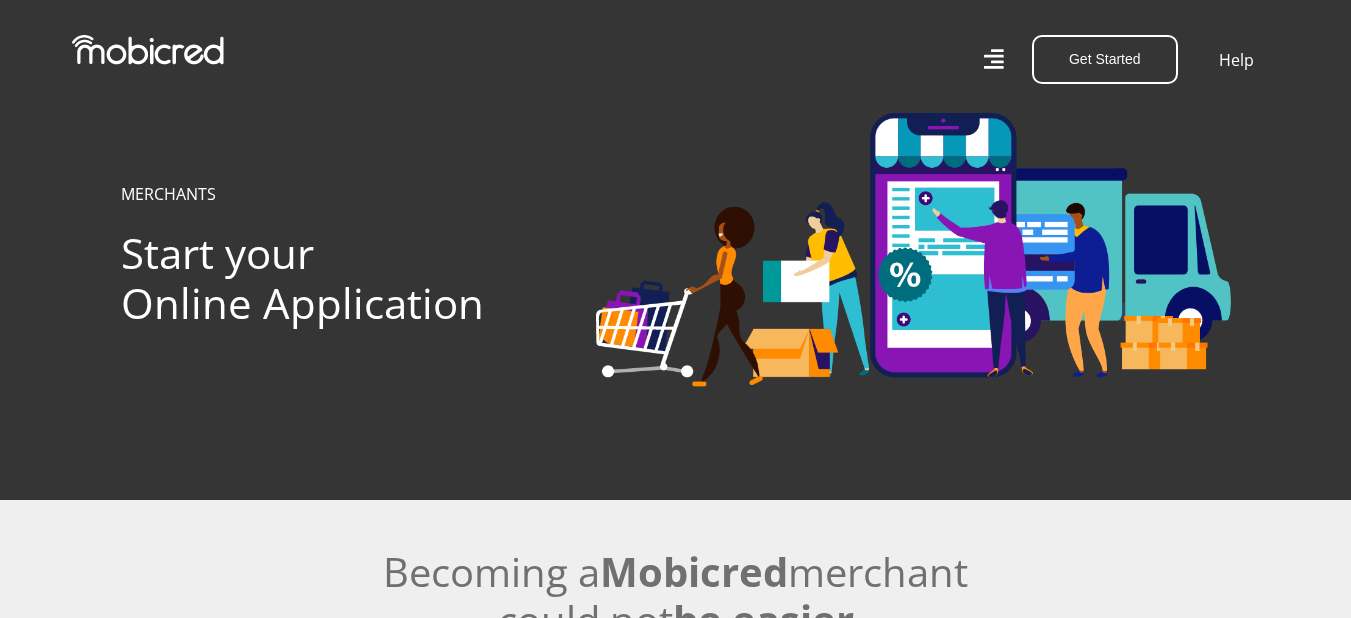 scroll, scrollTop: 0, scrollLeft: 0, axis: both 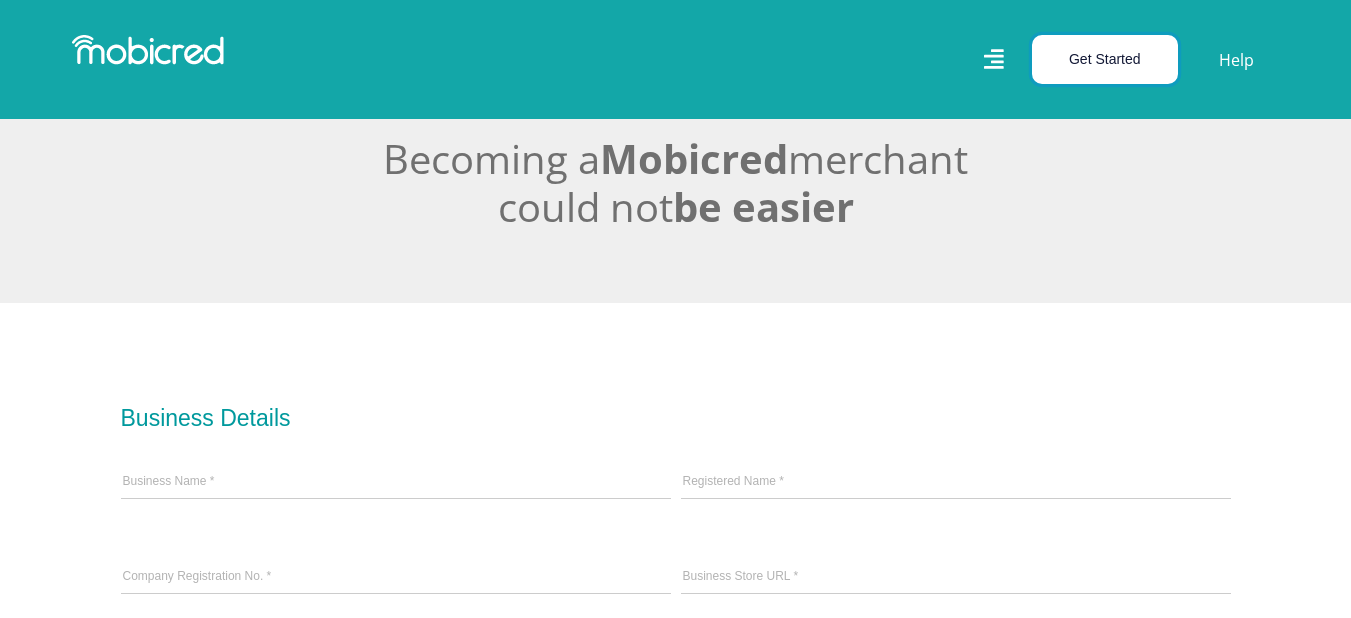 click on "Get Started" at bounding box center (1105, 59) 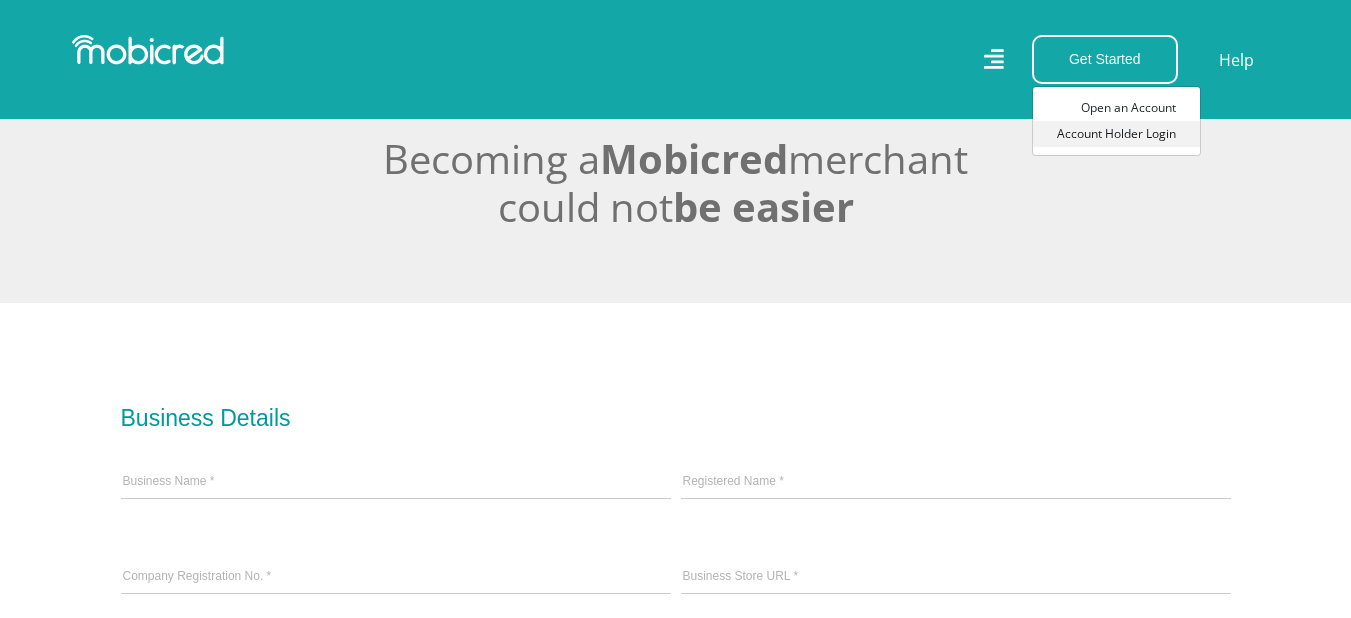 click on "Account Holder Login" at bounding box center [1116, 134] 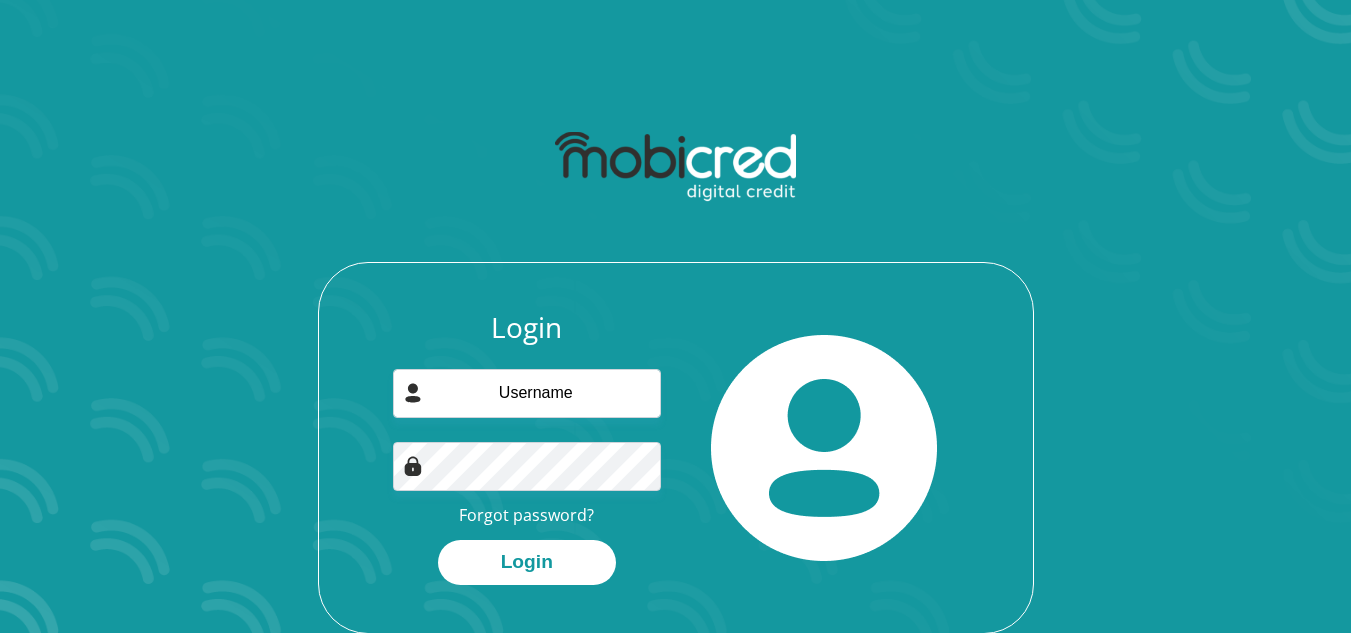 scroll, scrollTop: 0, scrollLeft: 0, axis: both 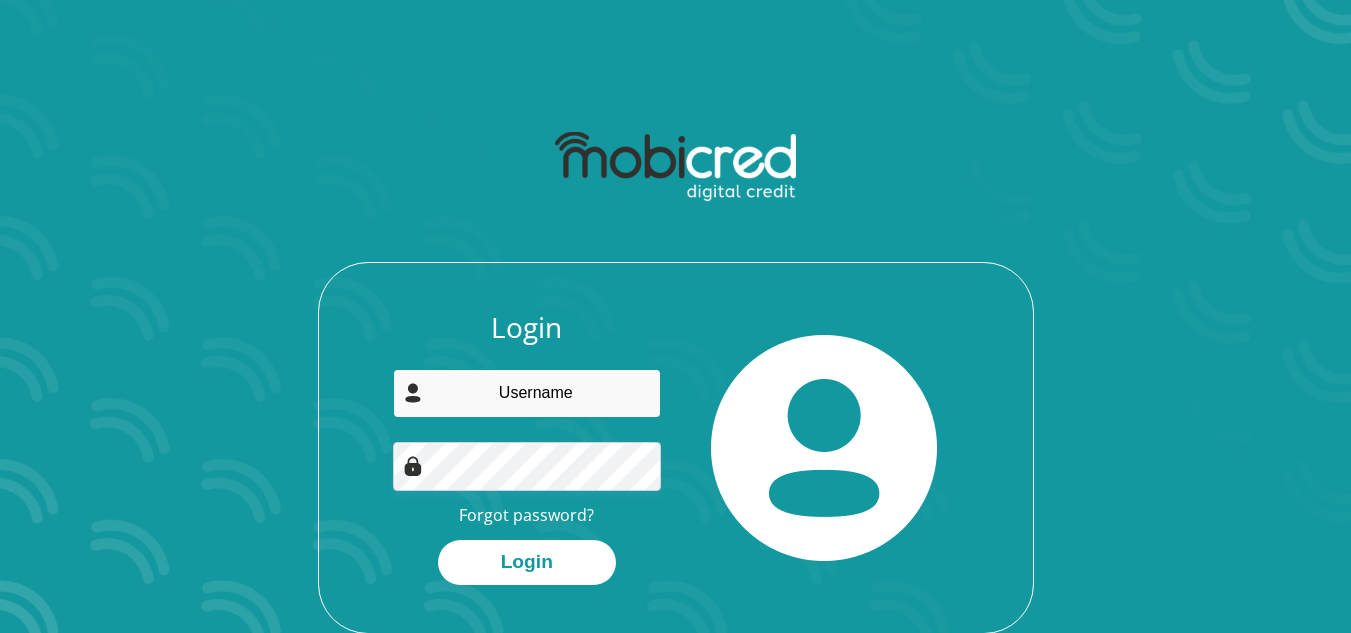 click at bounding box center [527, 393] 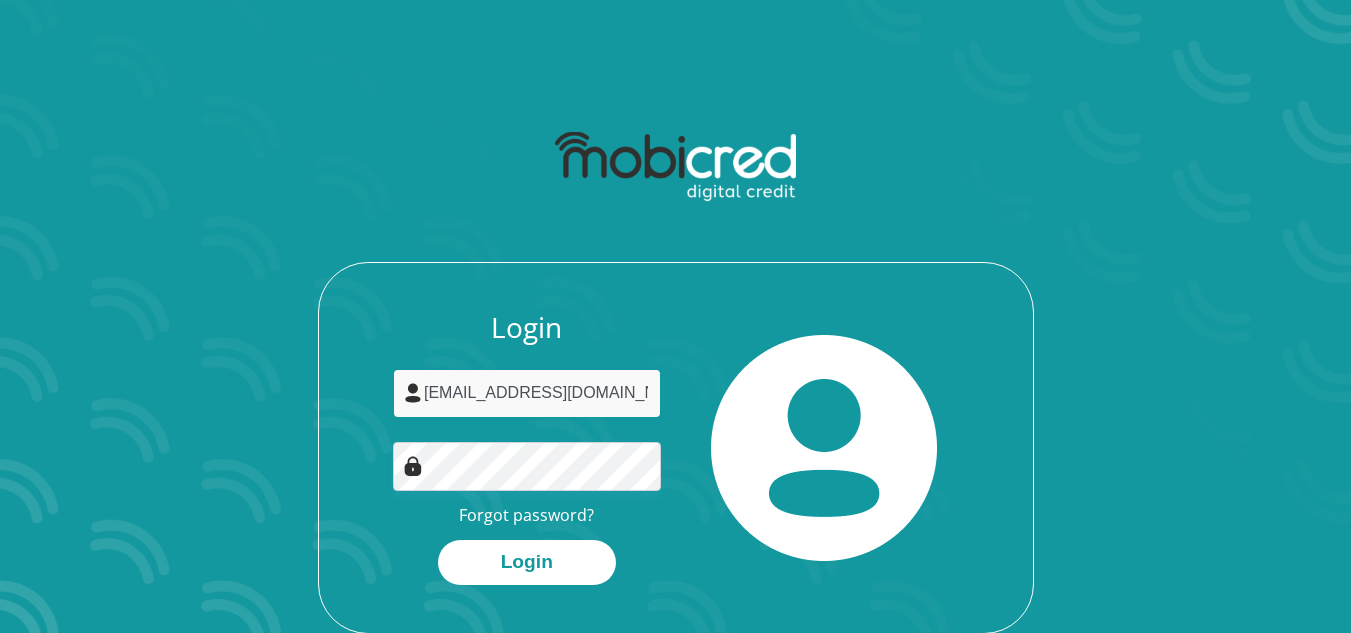 type on "[EMAIL_ADDRESS][DOMAIN_NAME]" 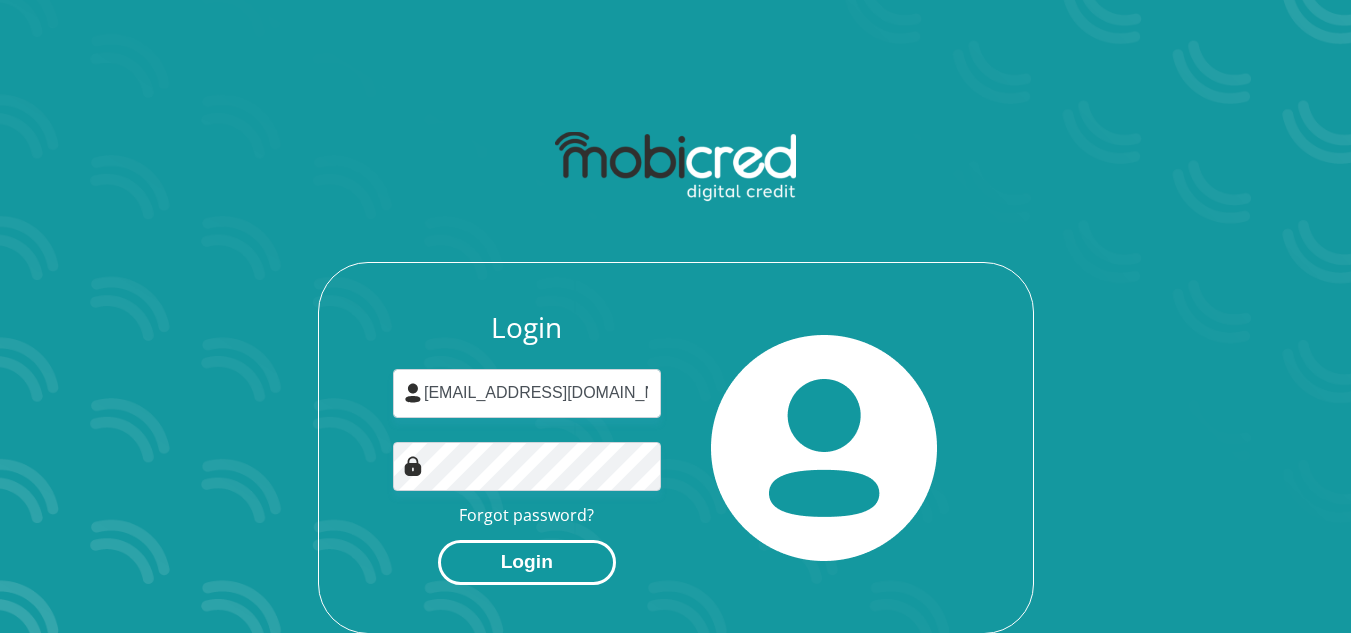 click on "Login" at bounding box center [527, 562] 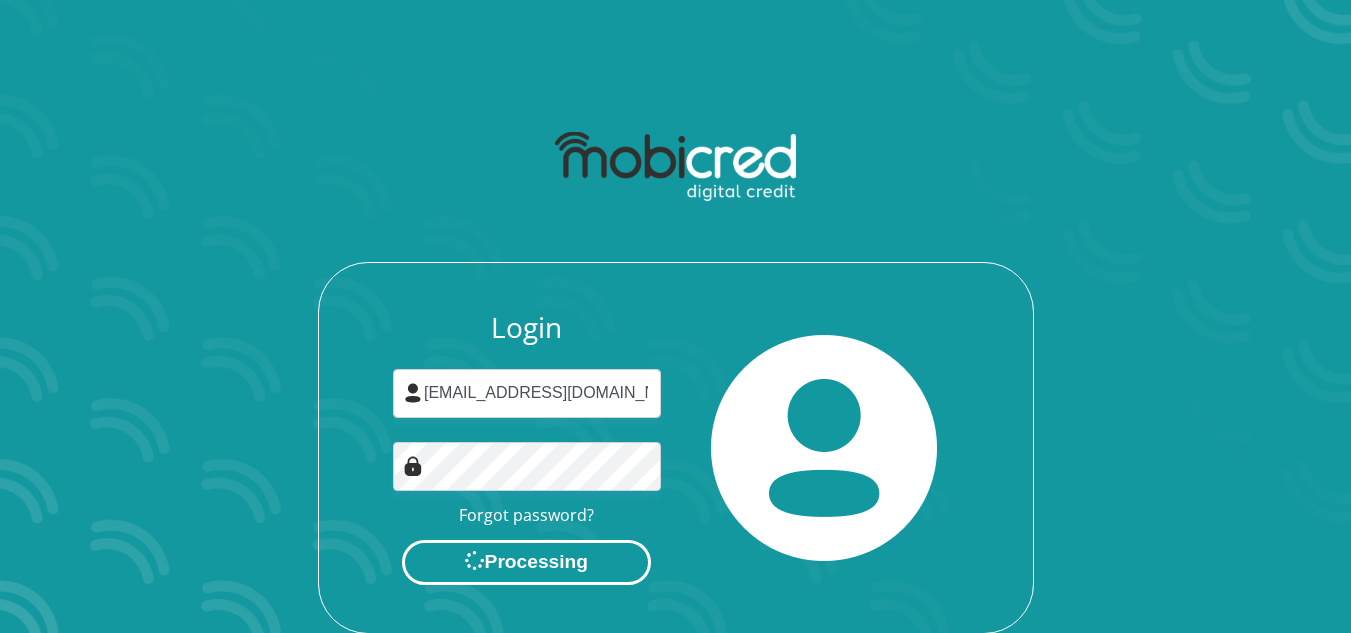 scroll, scrollTop: 0, scrollLeft: 0, axis: both 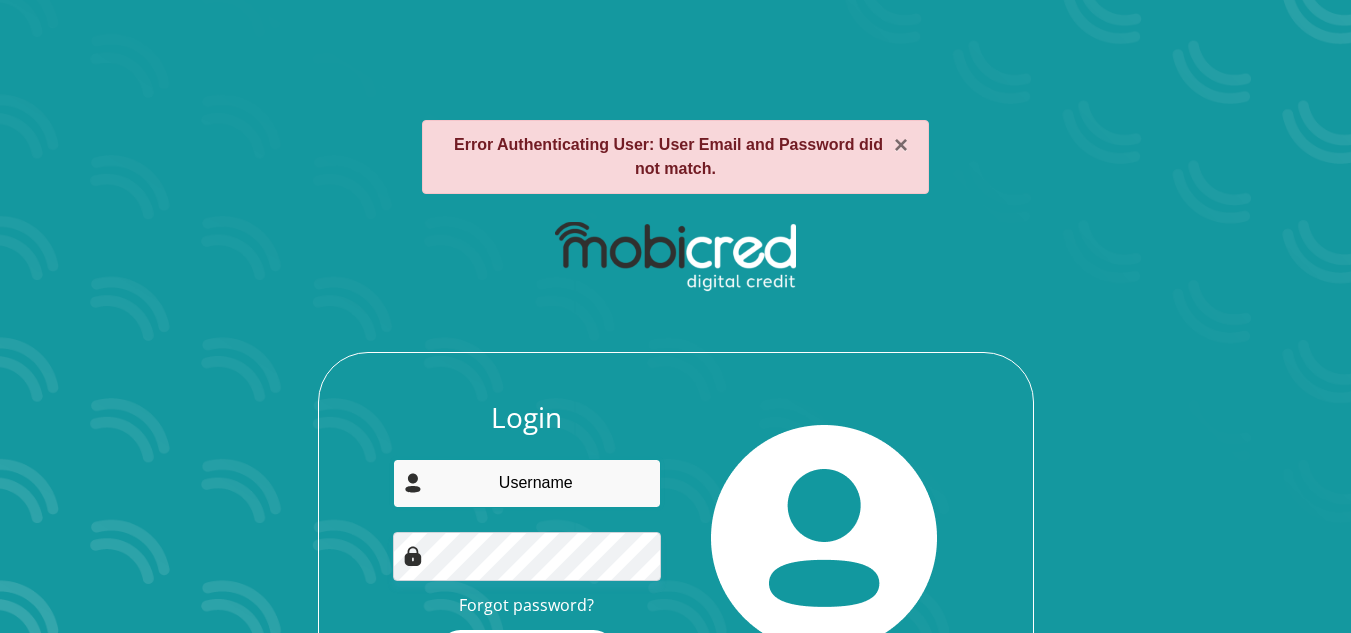 click at bounding box center [527, 483] 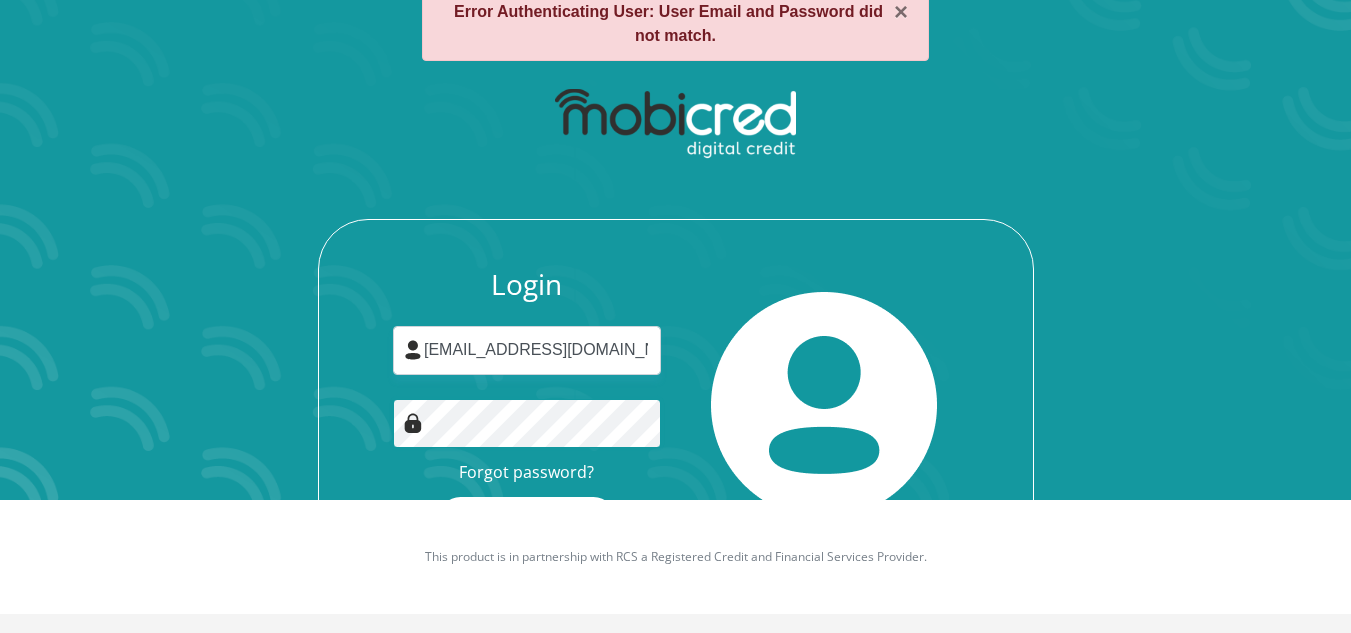scroll, scrollTop: 138, scrollLeft: 0, axis: vertical 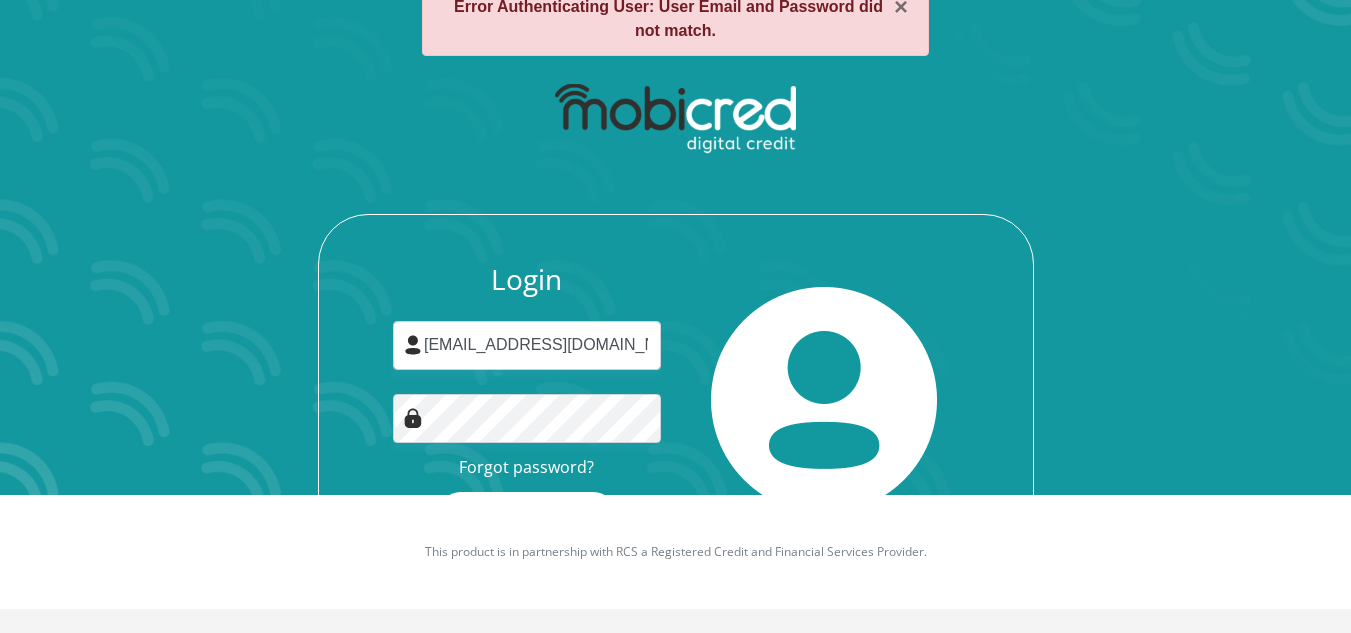 click on "Login
zonkesikade03@gmal.com
Forgot password?
Login" at bounding box center (676, 329) 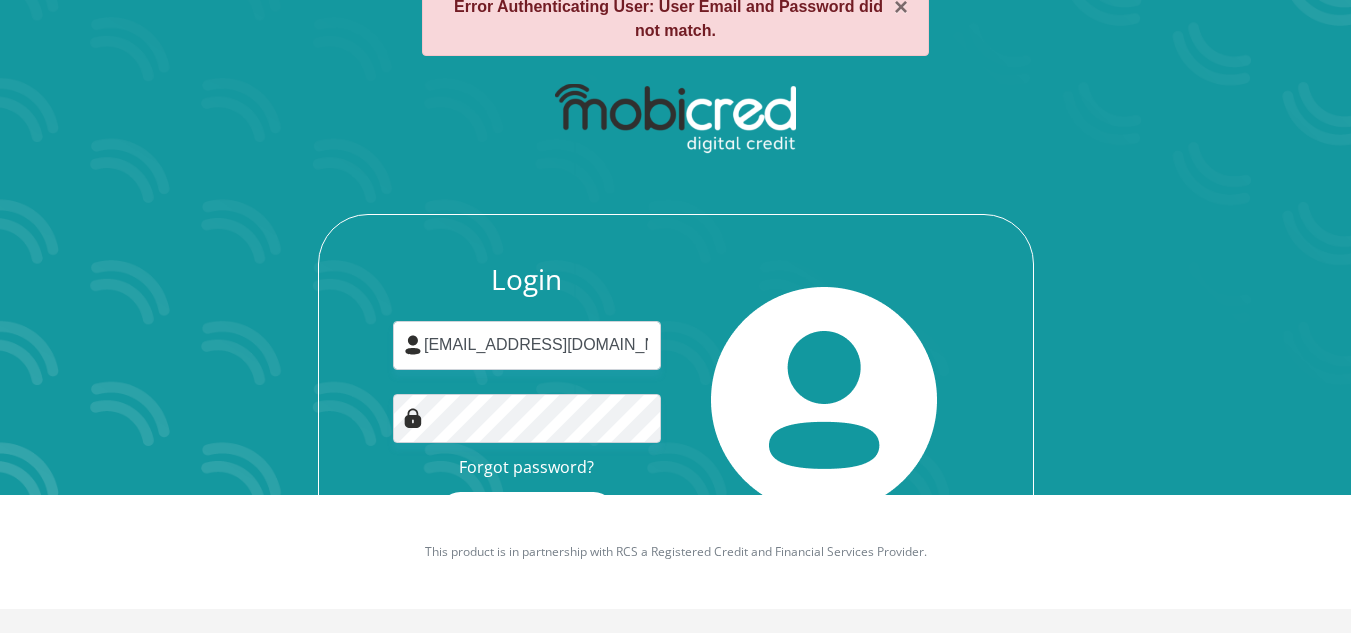click on "Login" at bounding box center [527, 514] 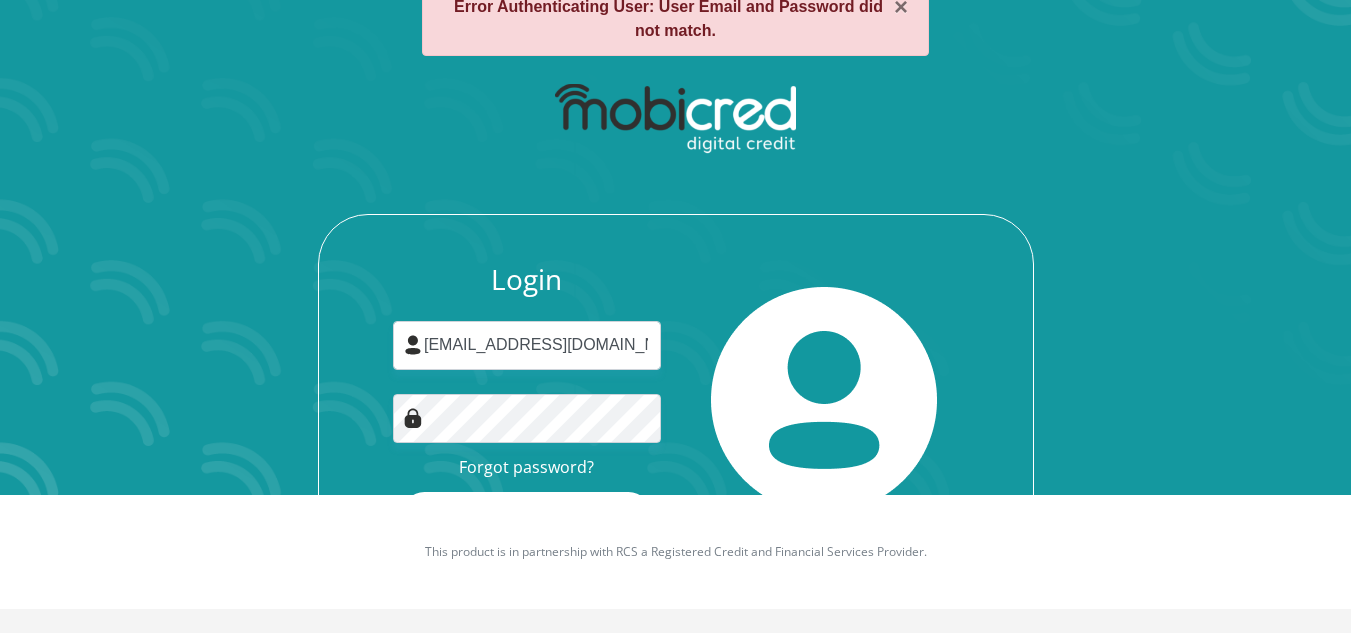 scroll, scrollTop: 0, scrollLeft: 0, axis: both 